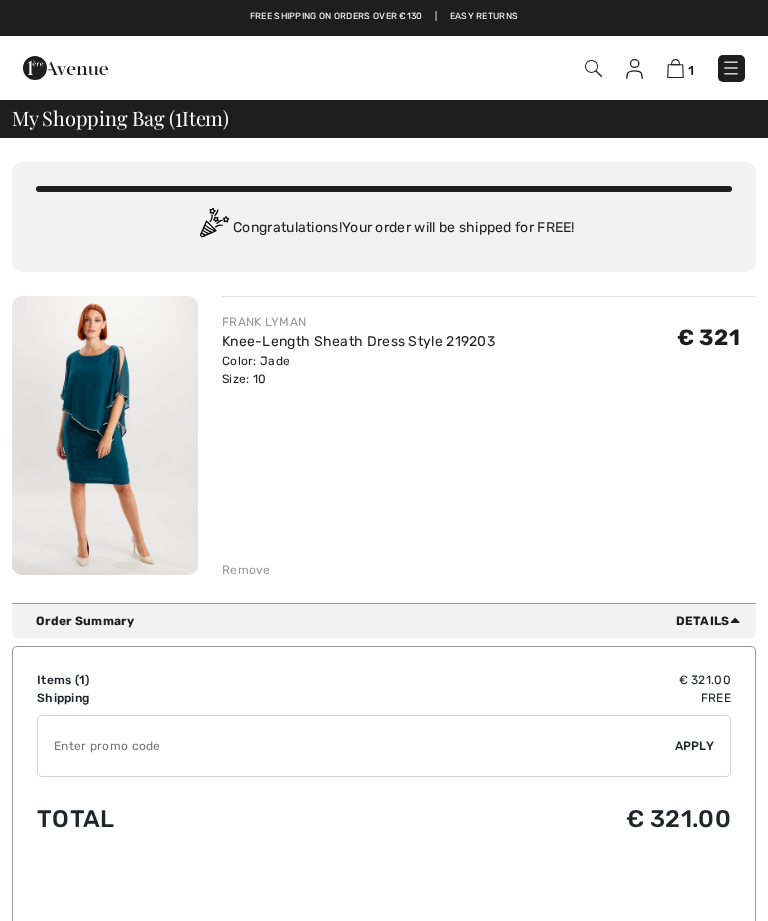 scroll, scrollTop: 0, scrollLeft: 0, axis: both 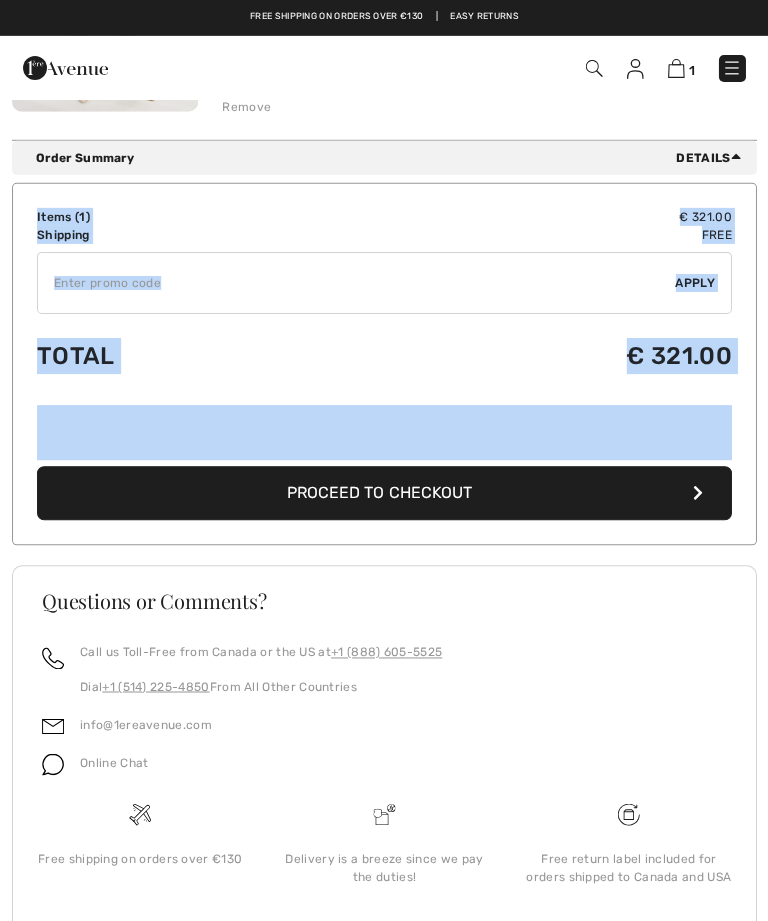click on "Items ( 1 )
€ 321.00
Promo code € 0.00
Shipping
Free
Tax1 € 0.00
Tax2 € 0.00
Duties & Taxes € 0.00
✔
Apply
Remove
Total
€ 321.00
Proceed to Checkout" at bounding box center (384, 364) 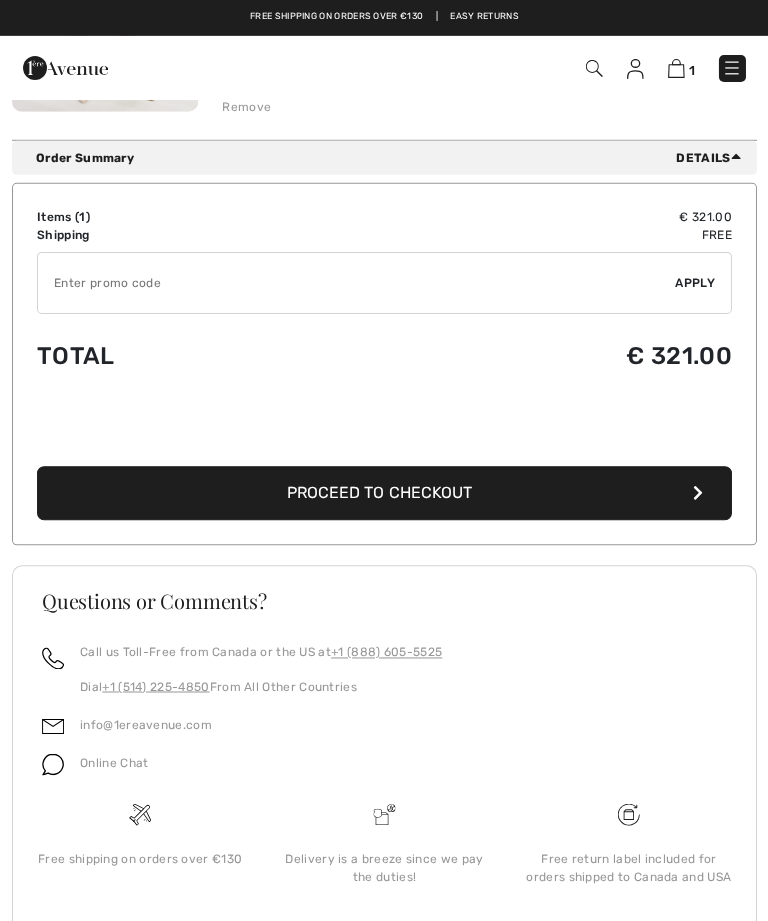 click on "€ 321.00" at bounding box center [531, 217] 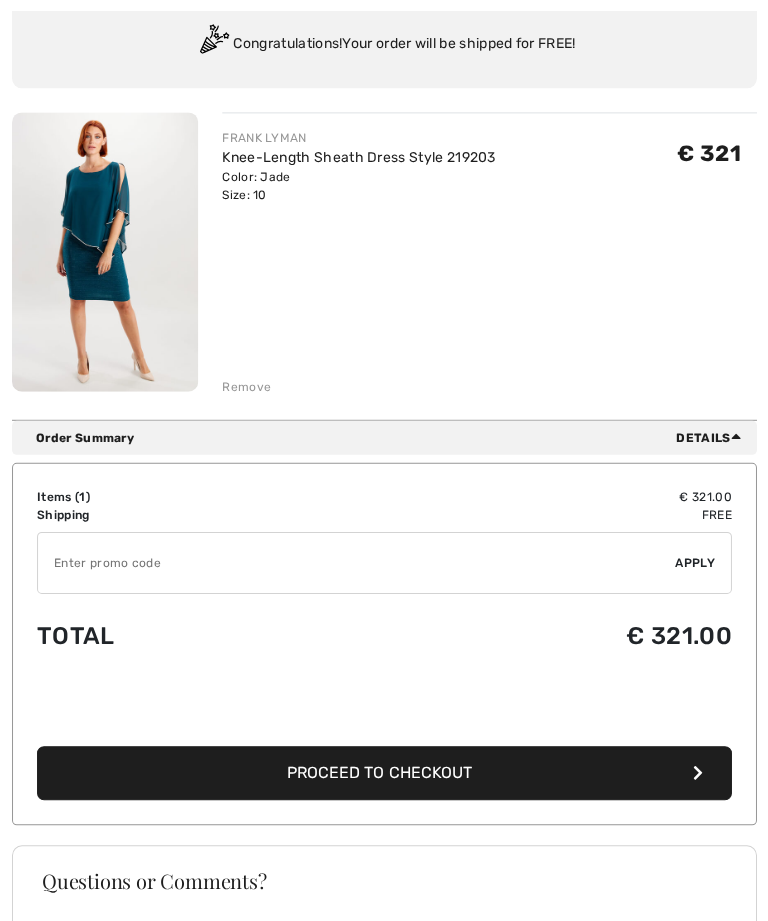 scroll, scrollTop: 0, scrollLeft: 0, axis: both 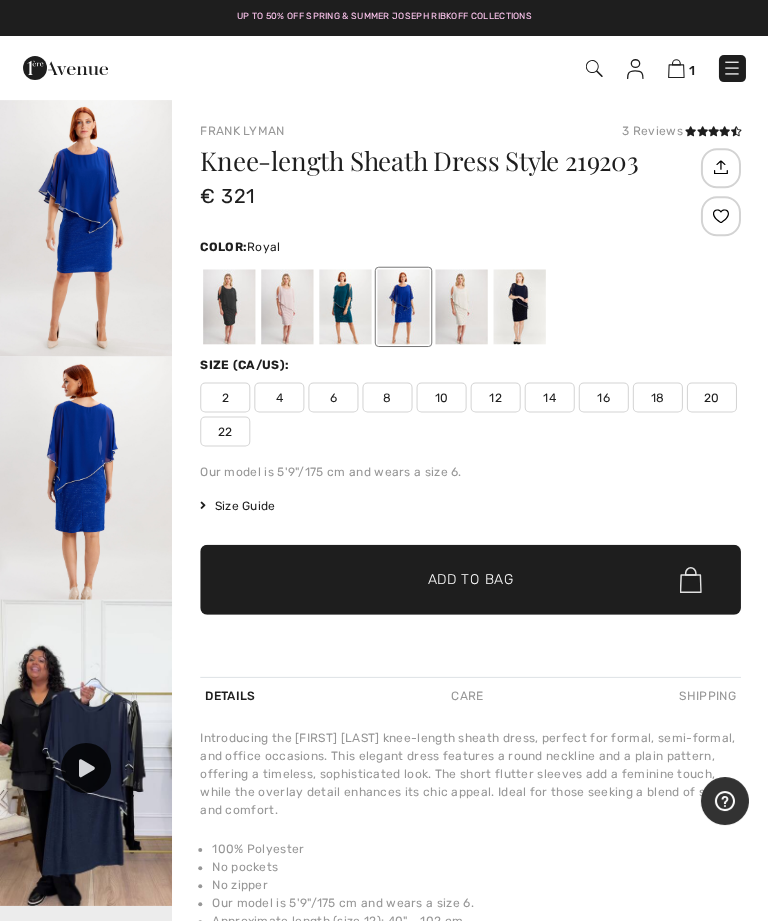 click on "Size Guide
I can't find my size
Select Size
US 2
US 4
US 6
US 8
US 10
US 12
US 14
US 16
US 18
US 20
US 22" at bounding box center [470, 505] 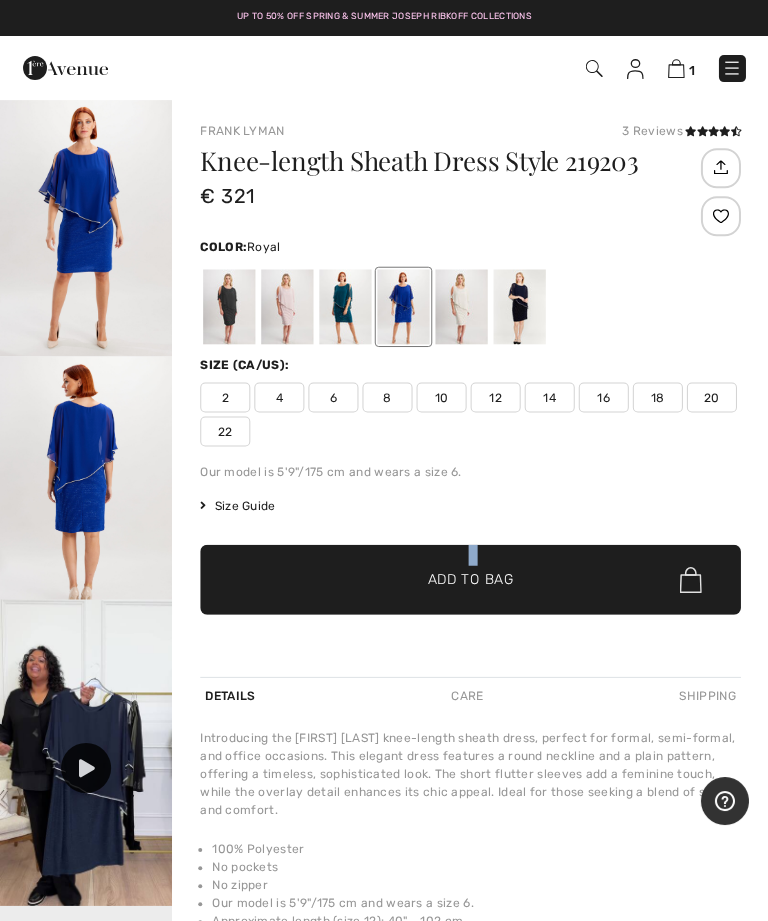 click at bounding box center (470, 306) 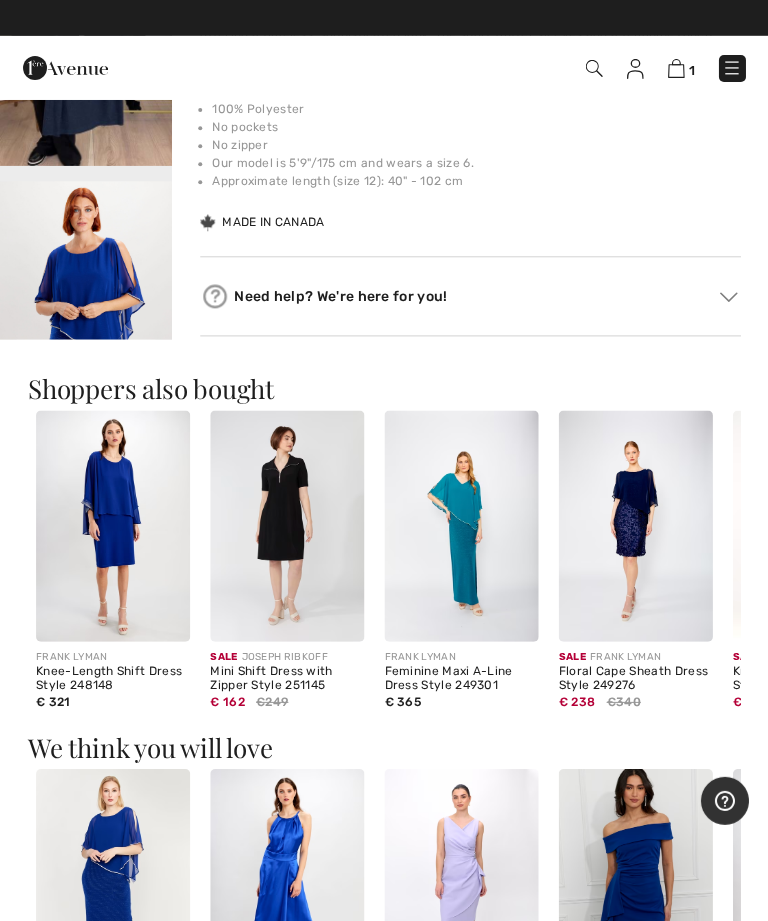 scroll, scrollTop: 739, scrollLeft: 0, axis: vertical 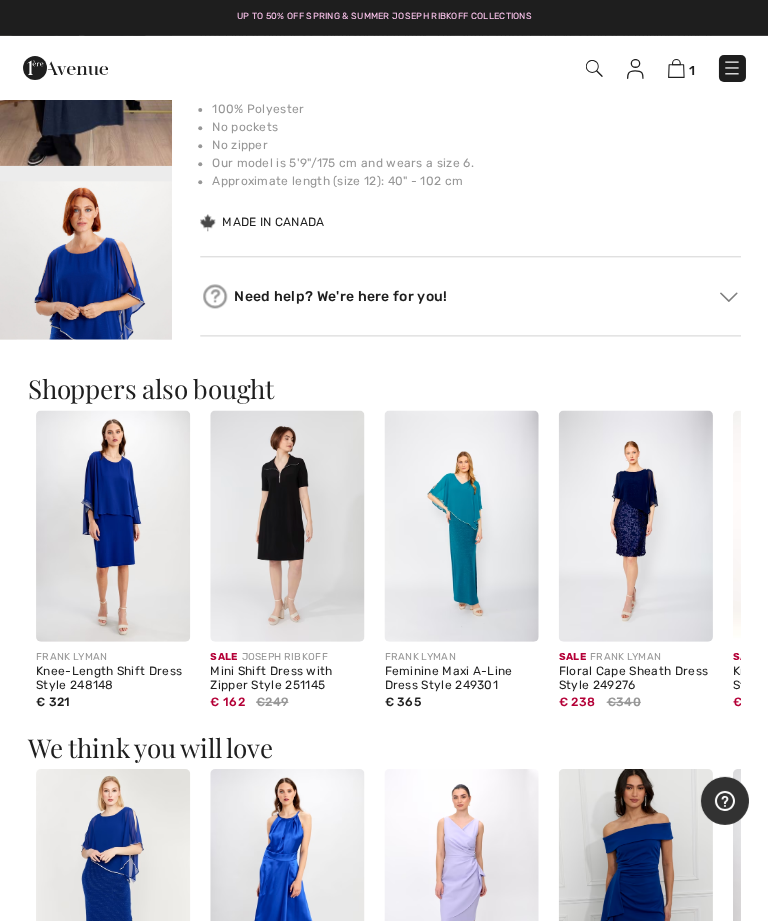 click at bounding box center [113, 883] 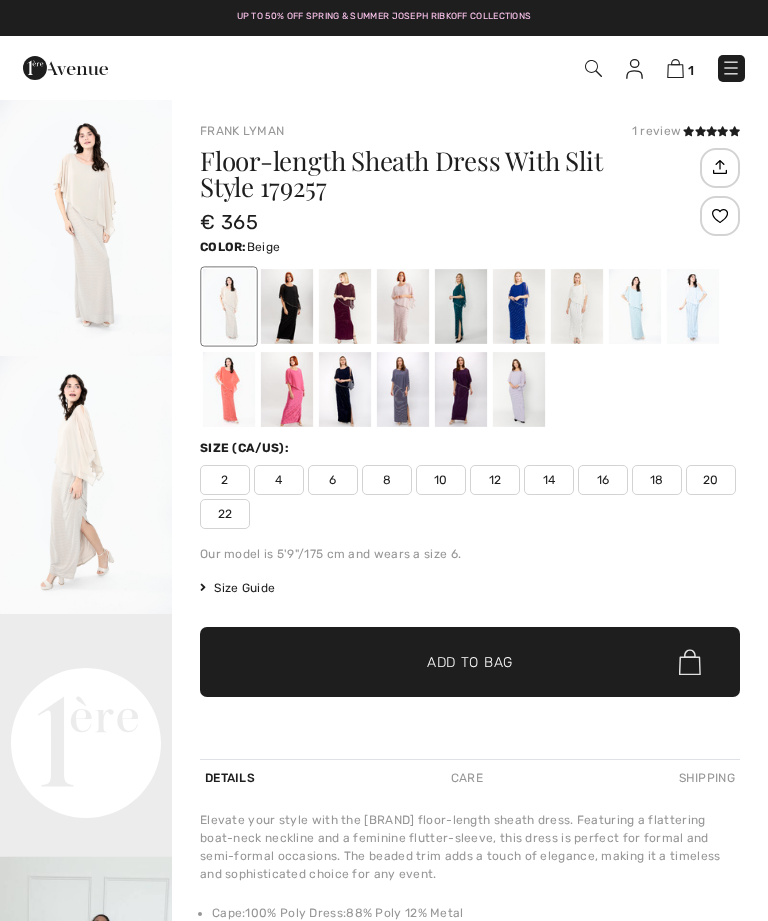 scroll, scrollTop: 0, scrollLeft: 0, axis: both 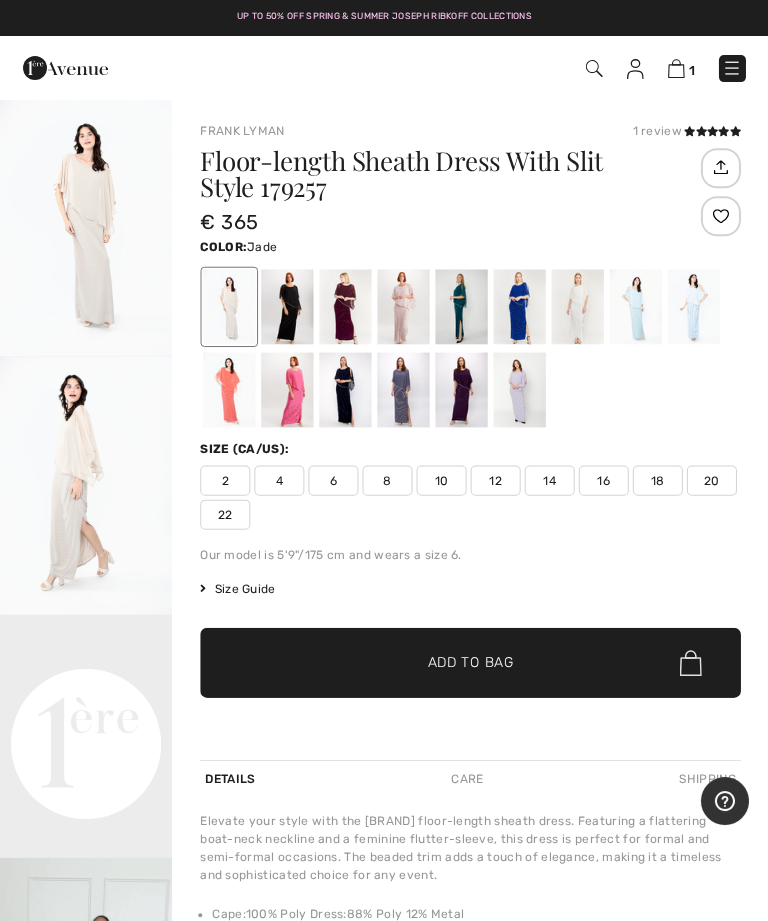 click at bounding box center [461, 306] 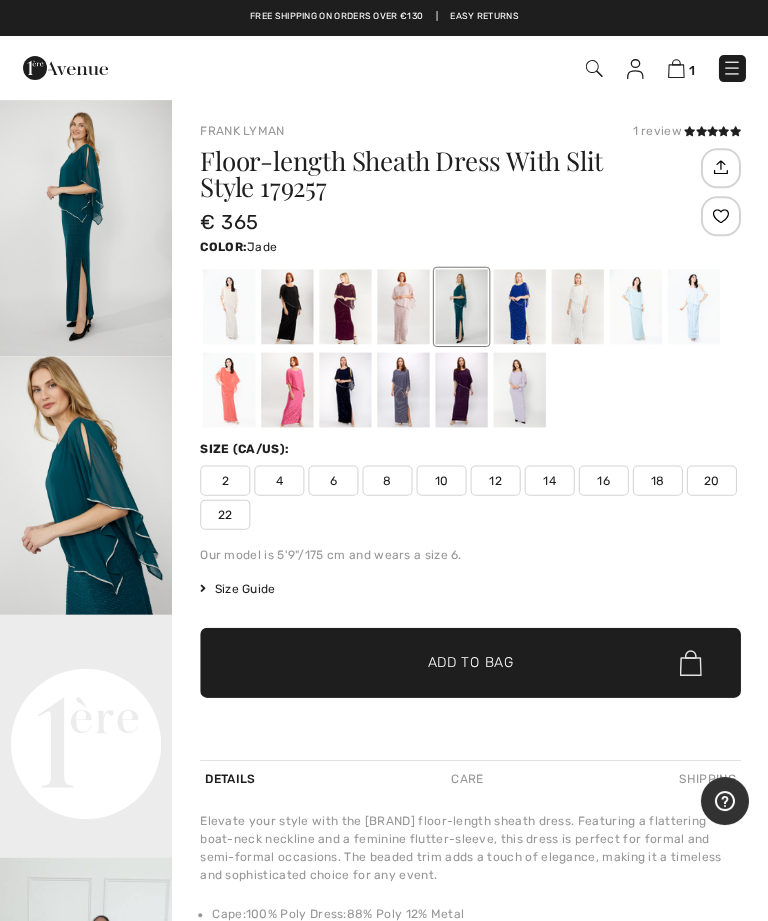 click at bounding box center (86, 485) 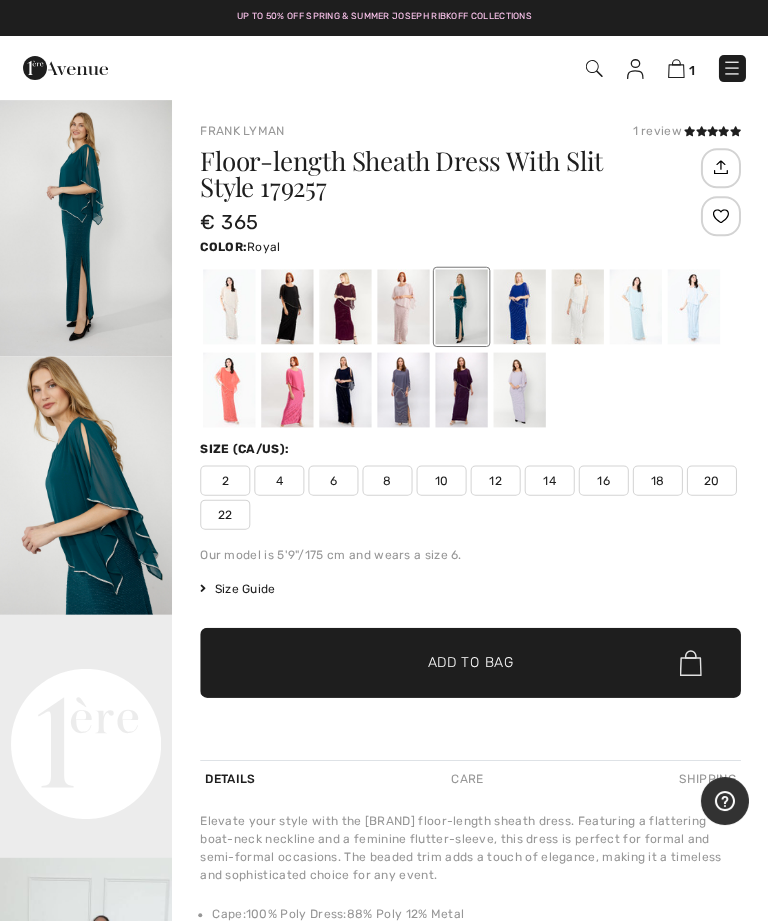 click at bounding box center [519, 306] 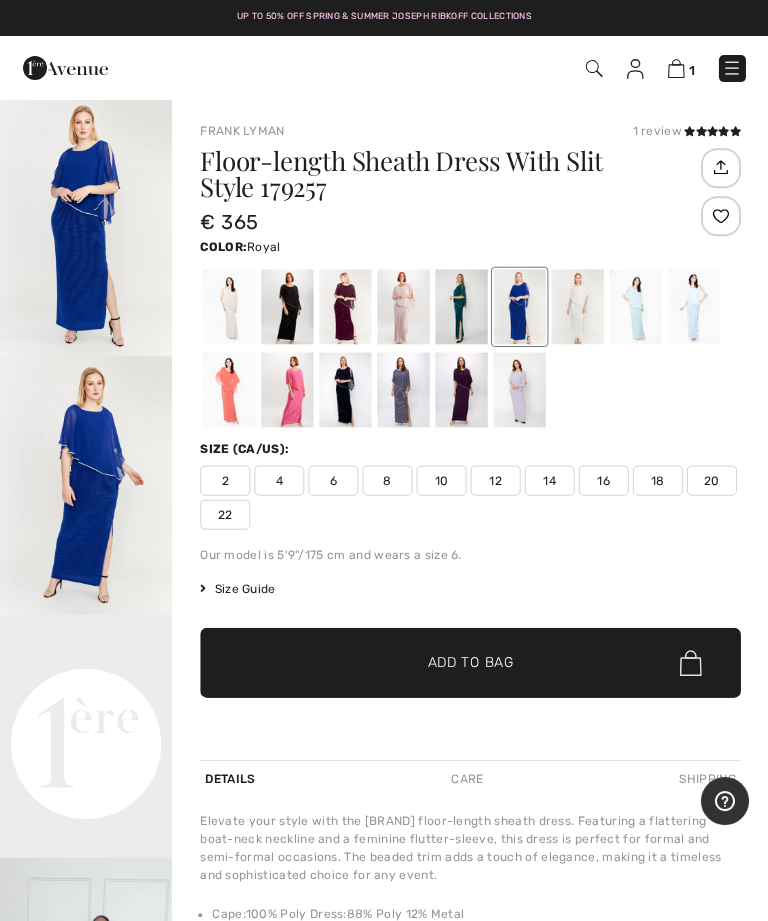 click at bounding box center (86, 227) 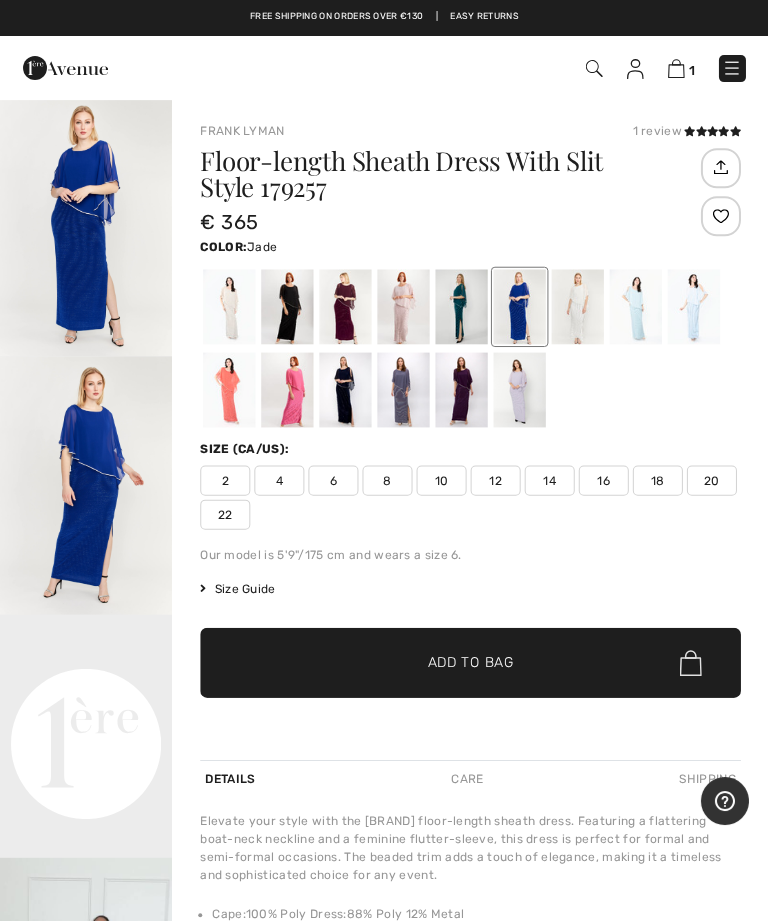 click at bounding box center (461, 306) 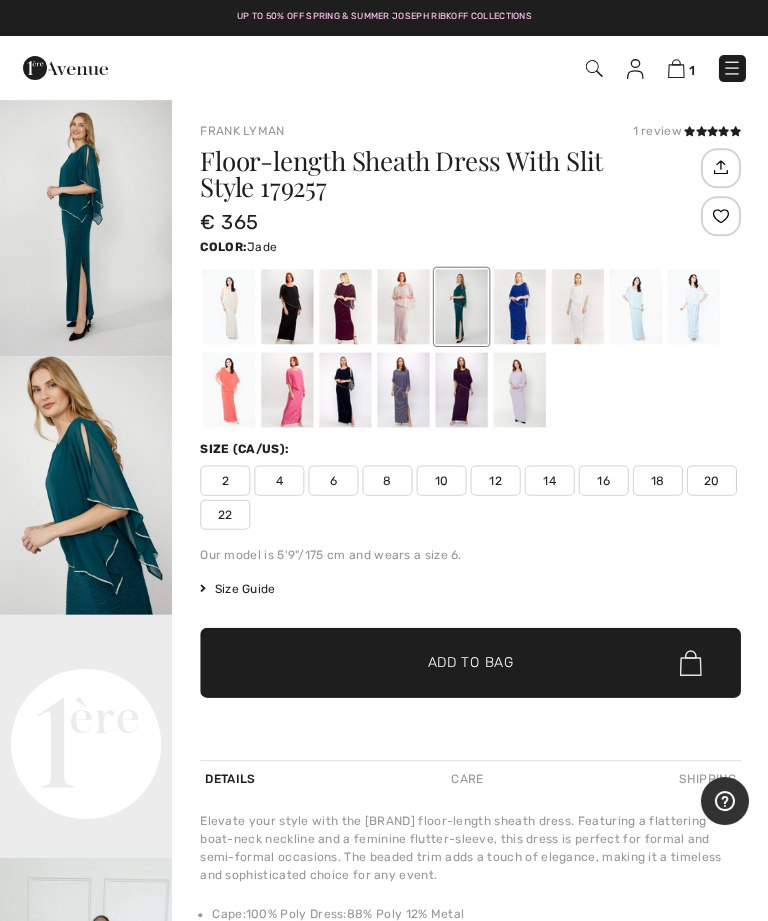 click at bounding box center [287, 306] 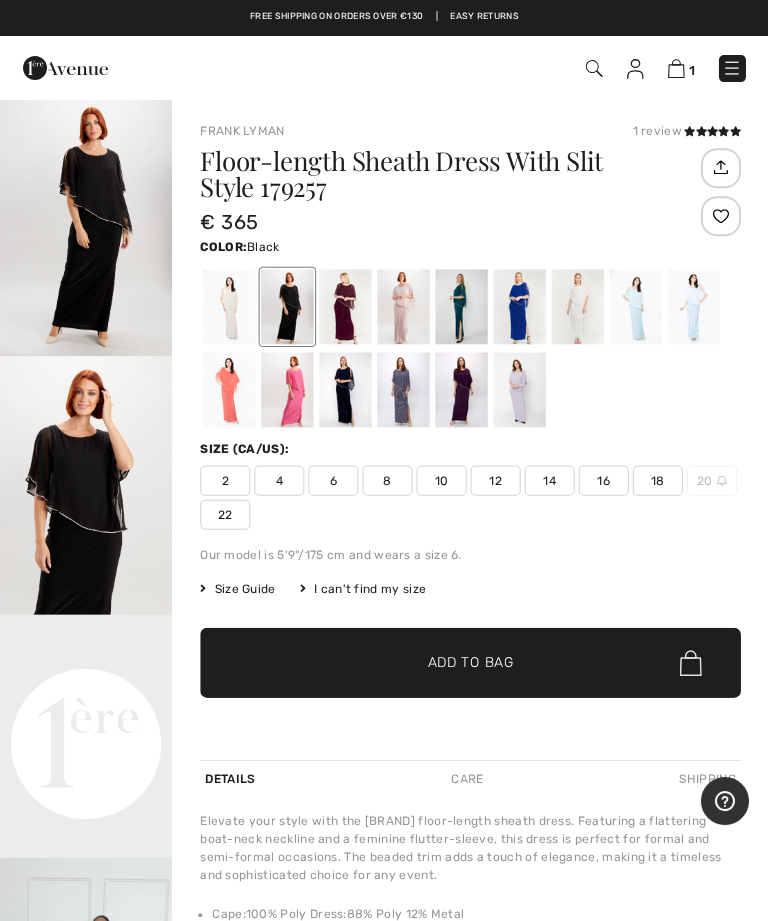 click on "Your browser does not support the video tag." at bounding box center [86, 657] 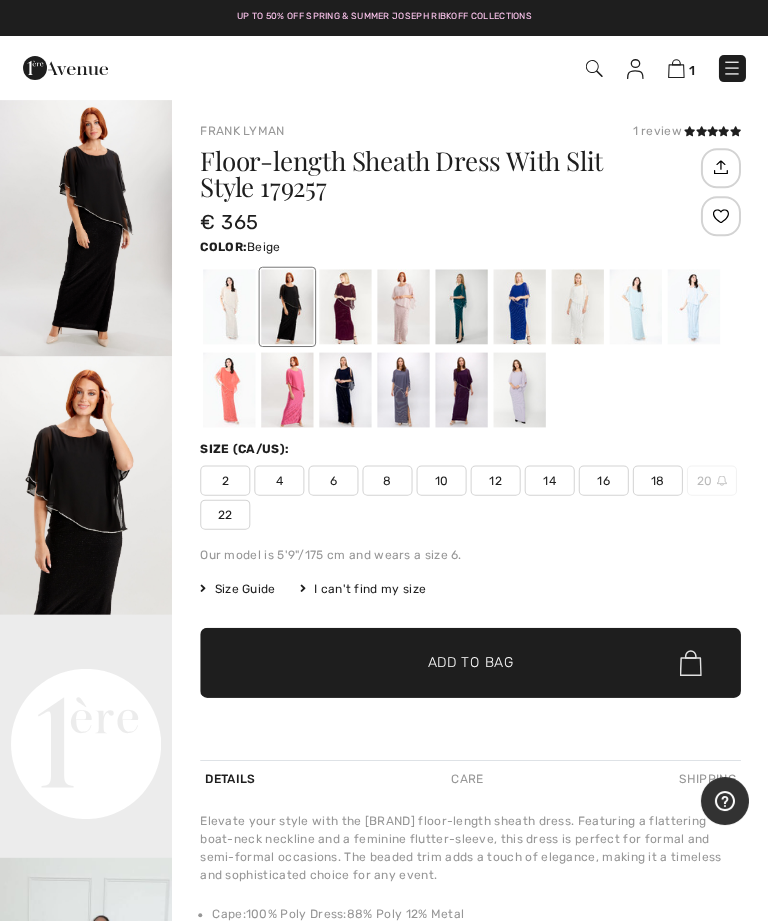 click at bounding box center [229, 306] 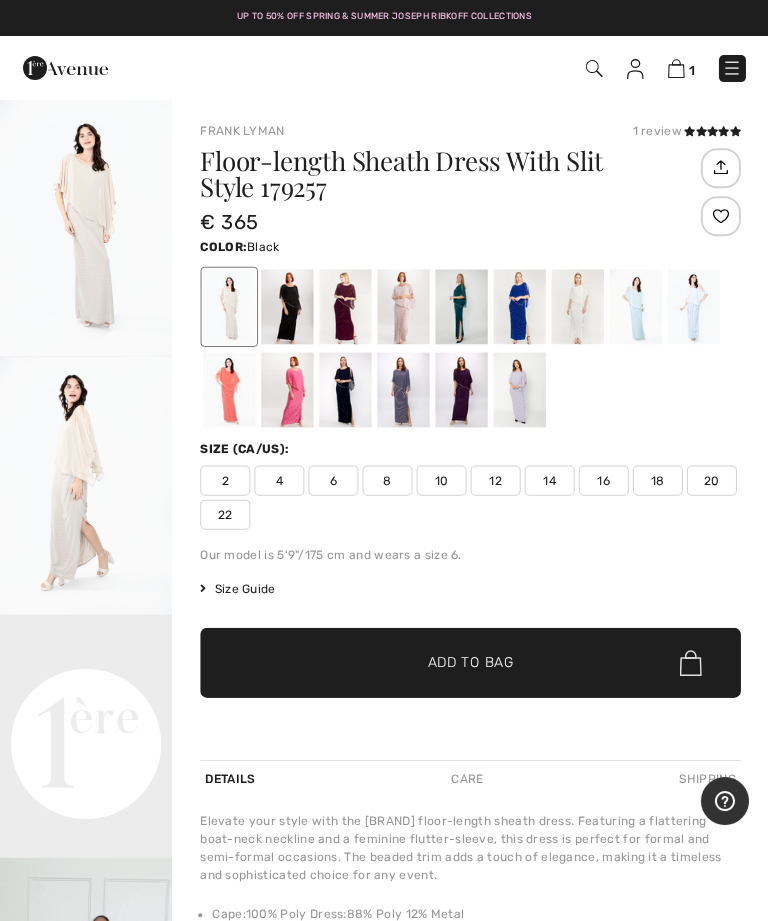 click at bounding box center [287, 306] 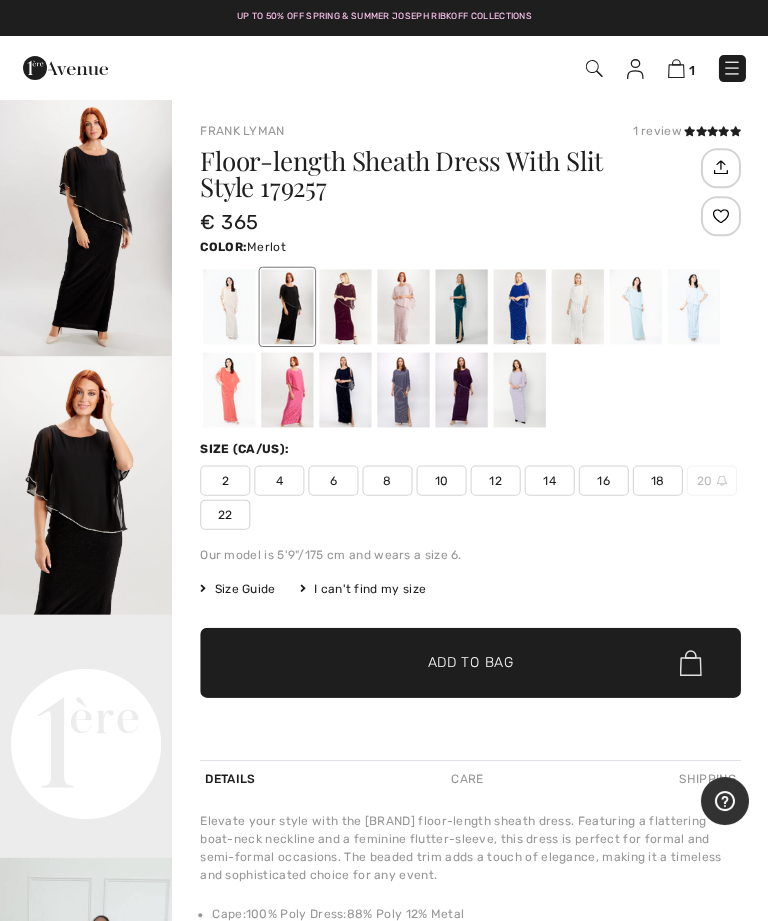 click at bounding box center [345, 306] 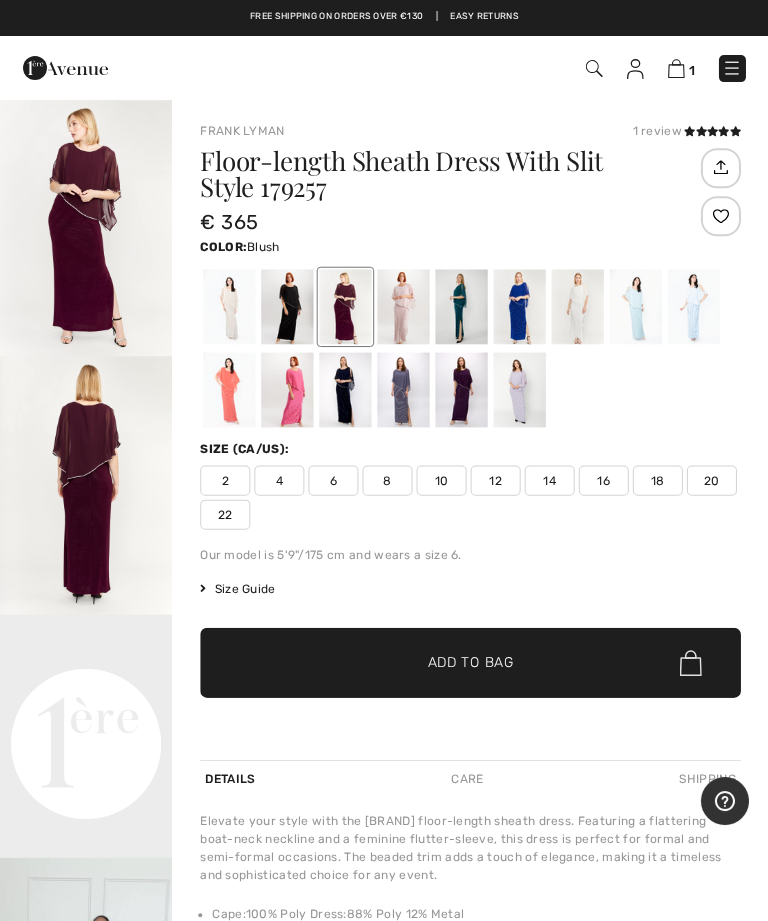 click at bounding box center (403, 306) 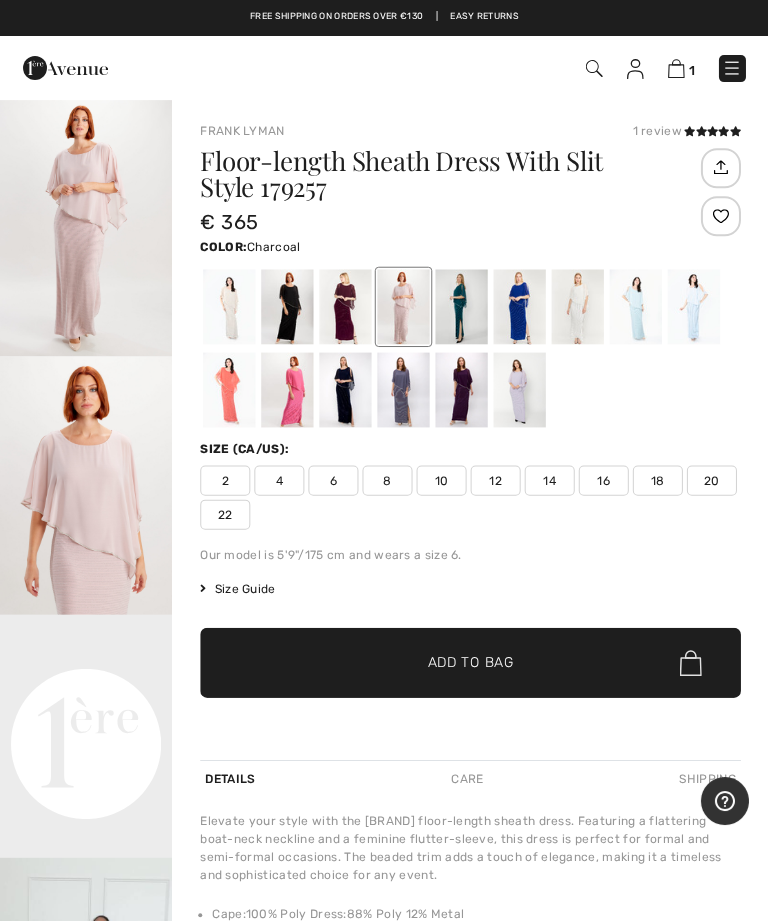 click at bounding box center [403, 389] 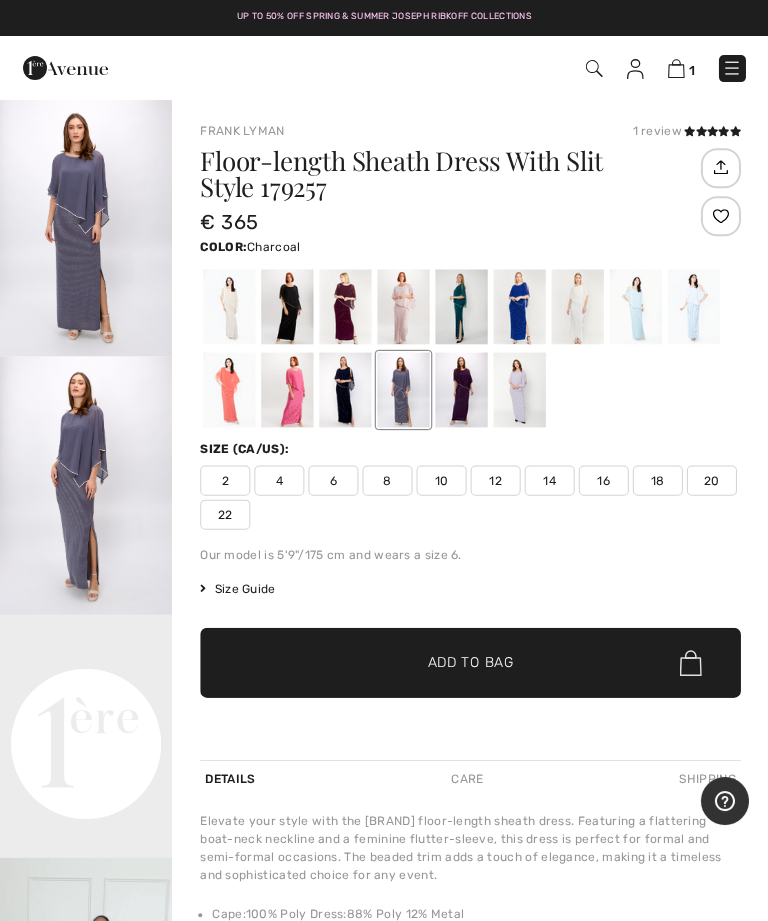 click at bounding box center (519, 306) 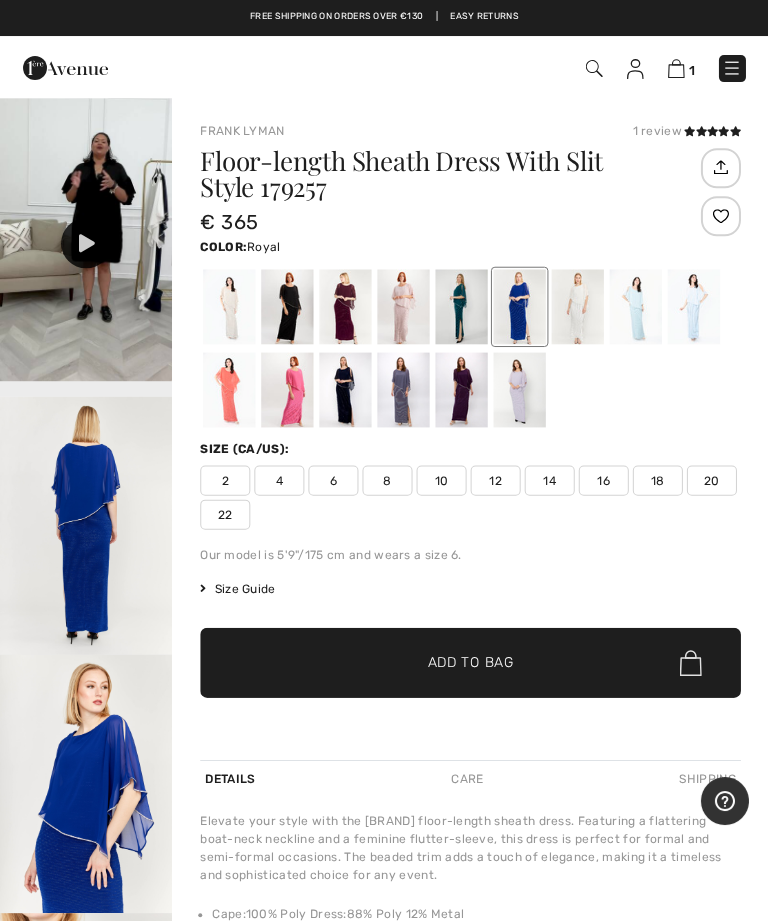 scroll, scrollTop: 790, scrollLeft: 0, axis: vertical 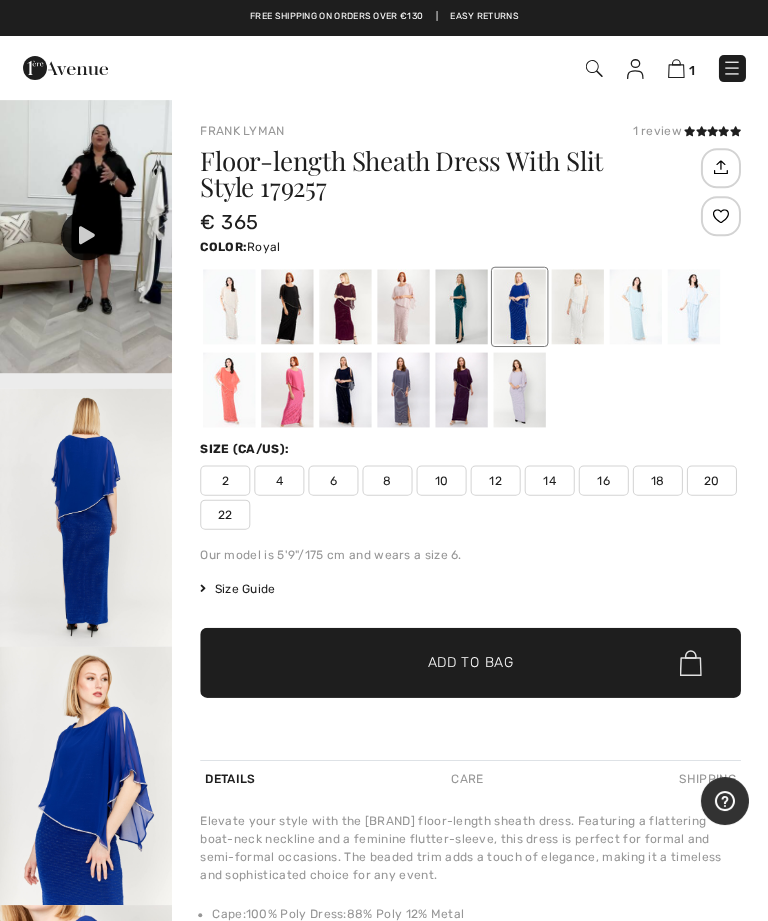 click at bounding box center (461, 306) 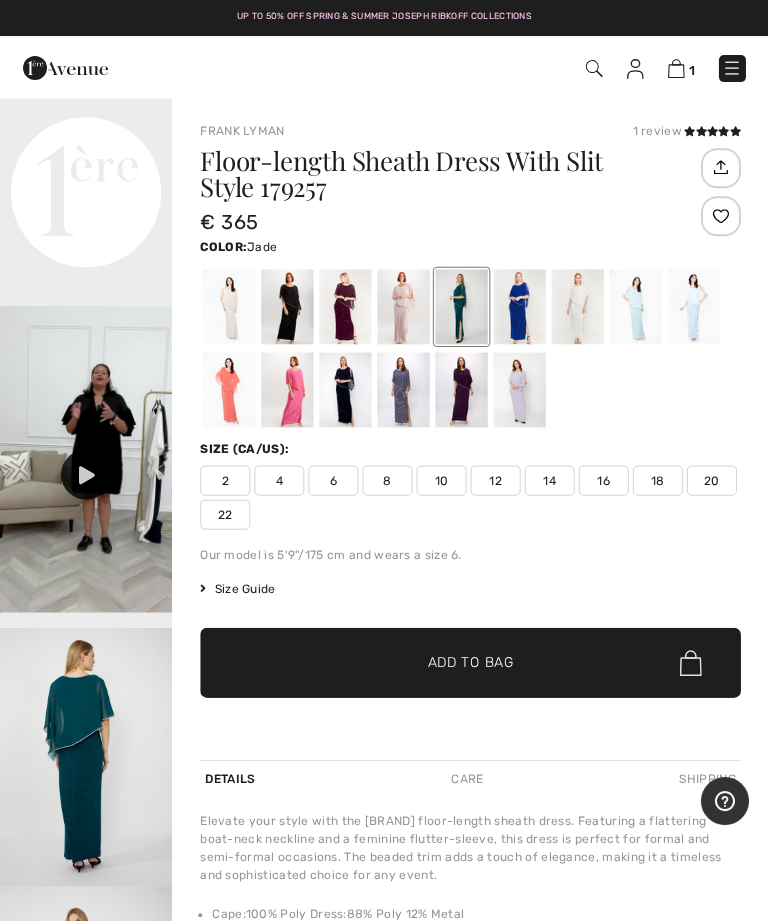 scroll, scrollTop: 0, scrollLeft: 0, axis: both 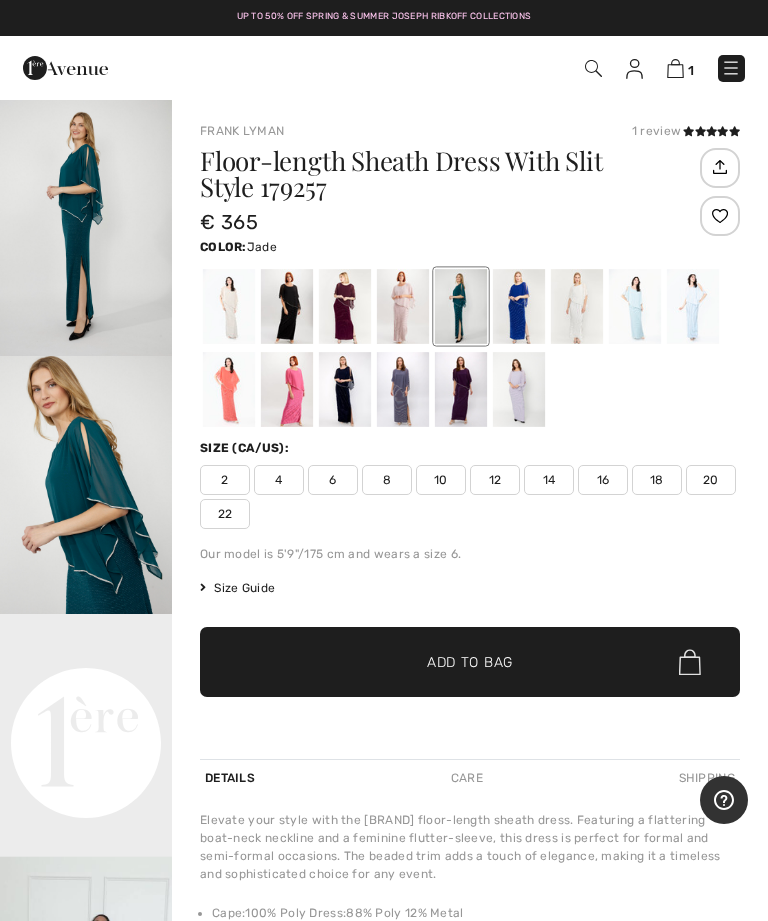 click at bounding box center (86, 227) 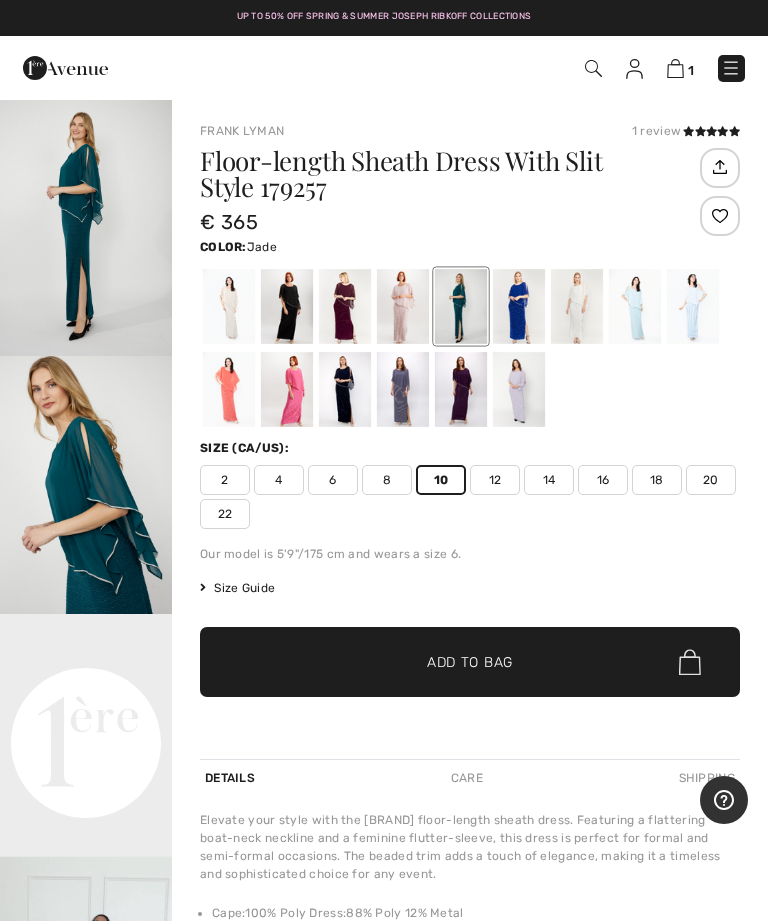 click on "✔ Added to Bag
Add to Bag" at bounding box center (470, 662) 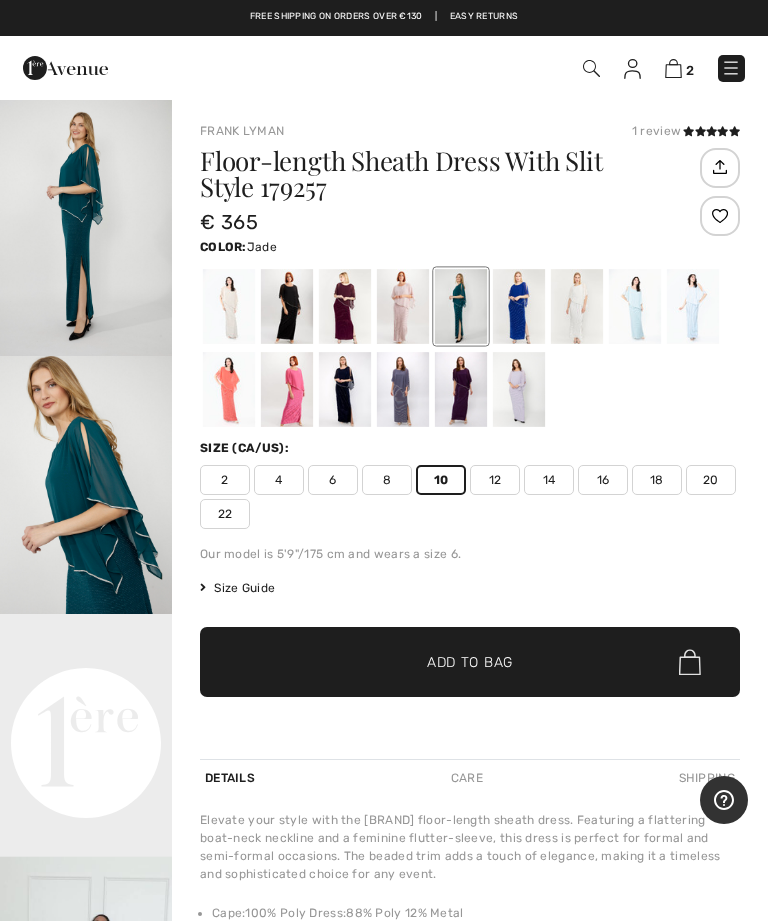click at bounding box center (519, 306) 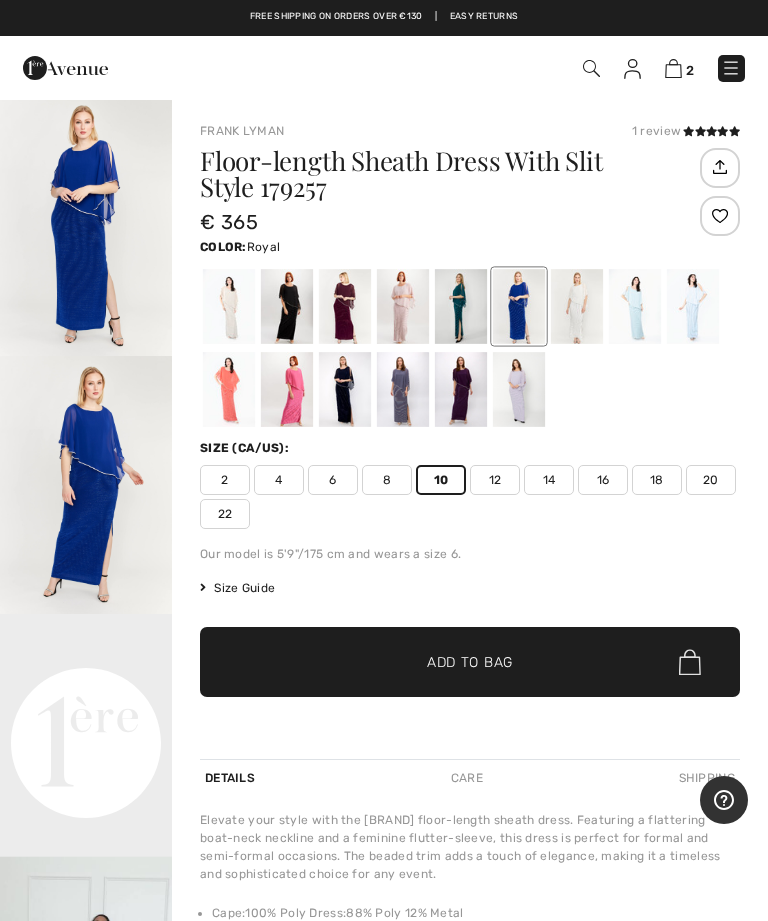 click on "2" at bounding box center (690, 70) 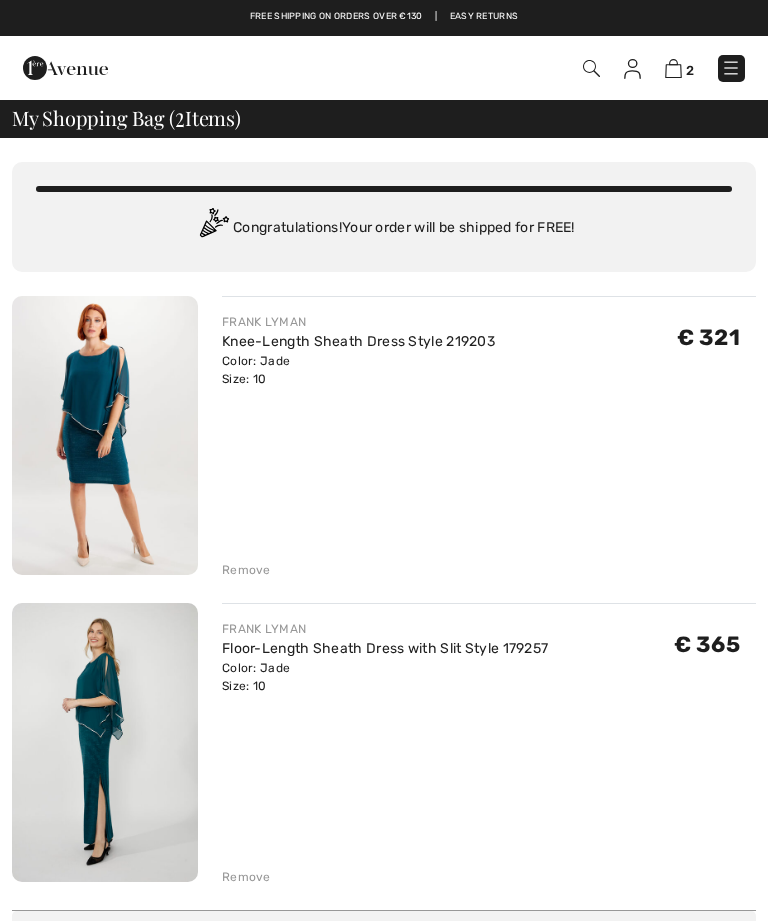 scroll, scrollTop: 0, scrollLeft: 0, axis: both 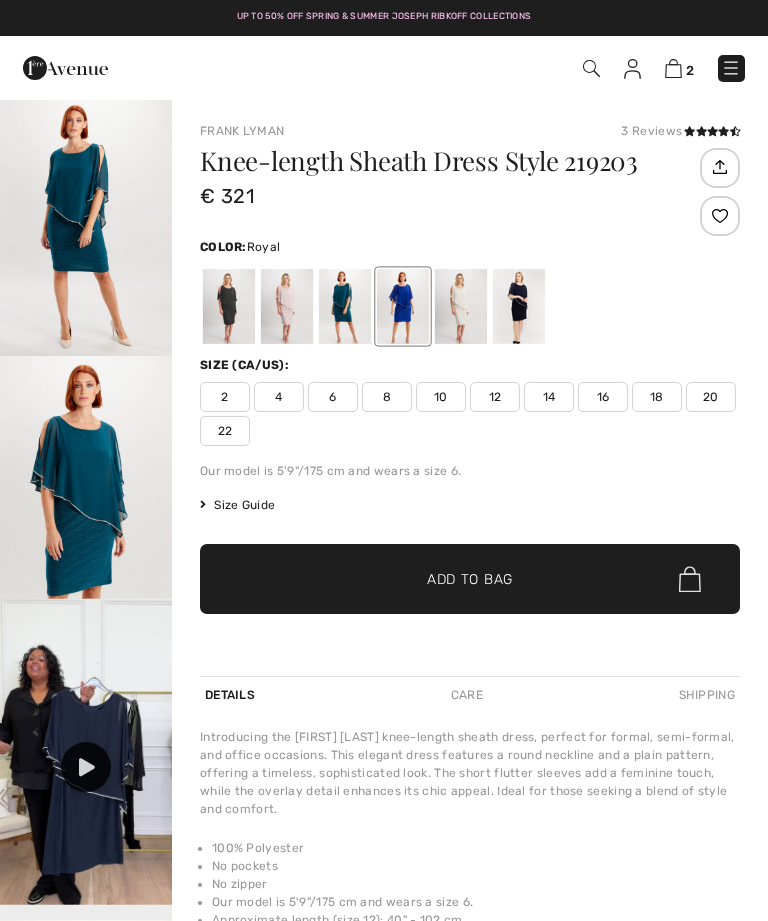 checkbox on "true" 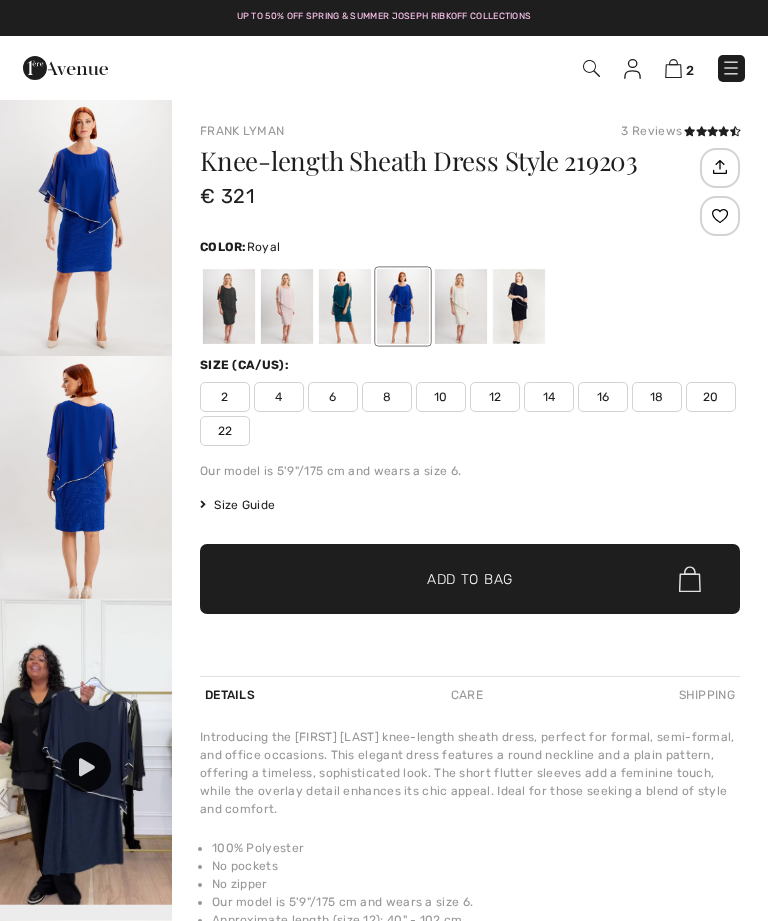 scroll, scrollTop: 0, scrollLeft: 0, axis: both 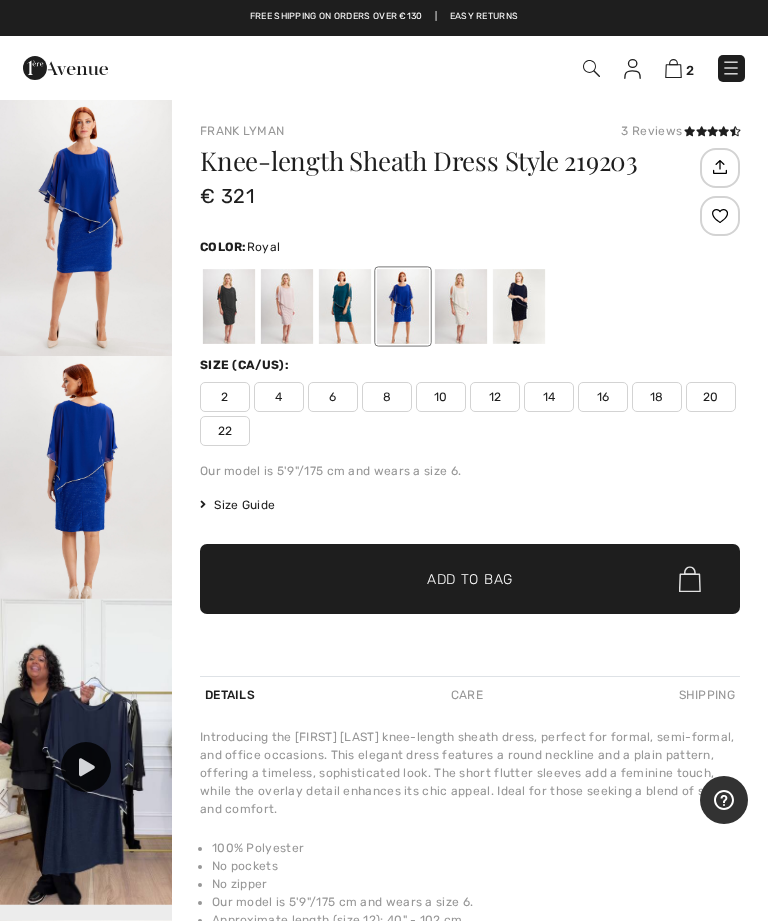 click on "10" at bounding box center [441, 397] 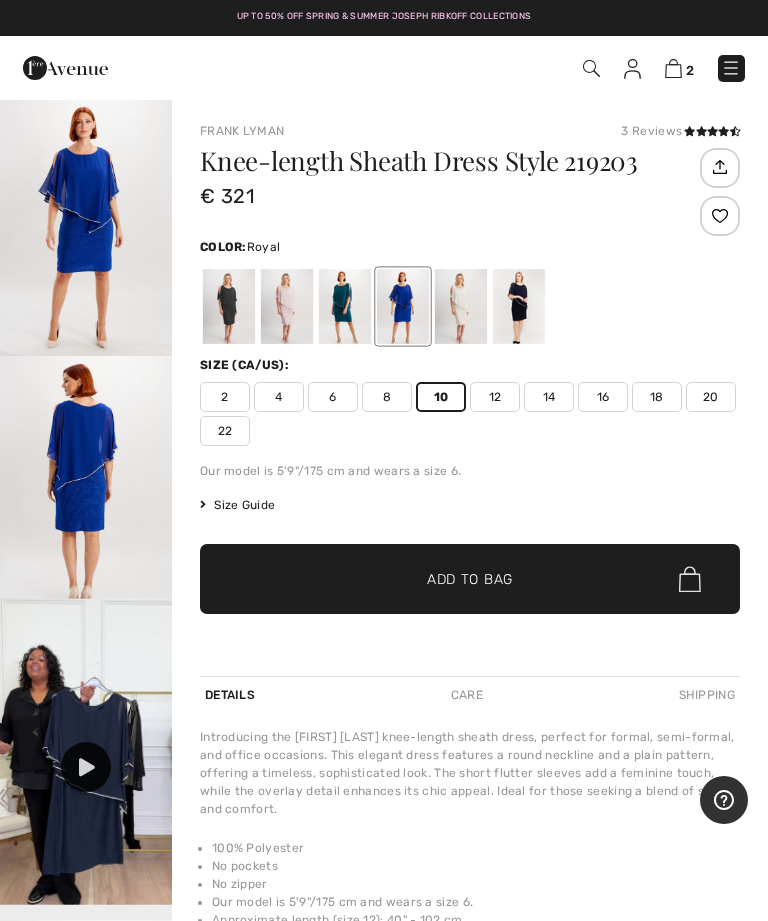 click on "Add to Bag" at bounding box center [470, 579] 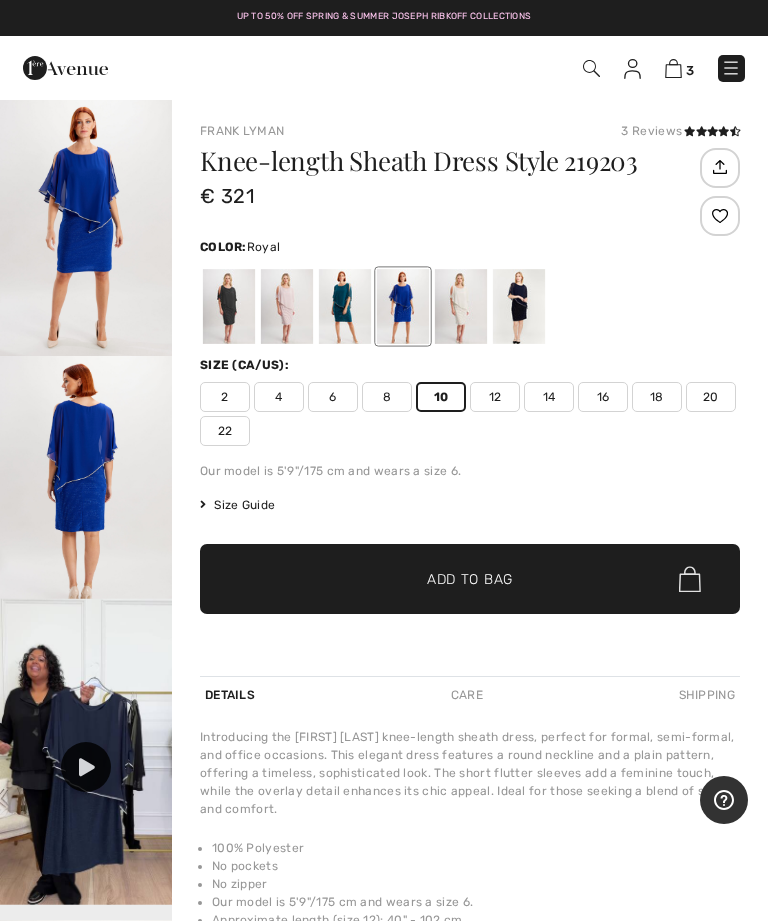 click at bounding box center [673, 68] 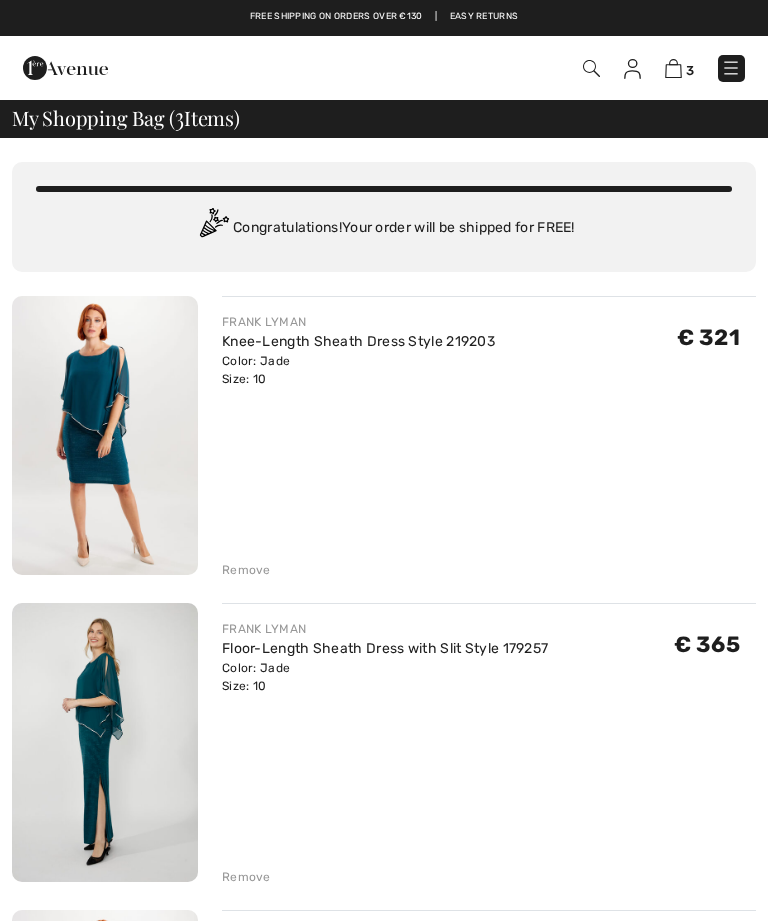 checkbox on "true" 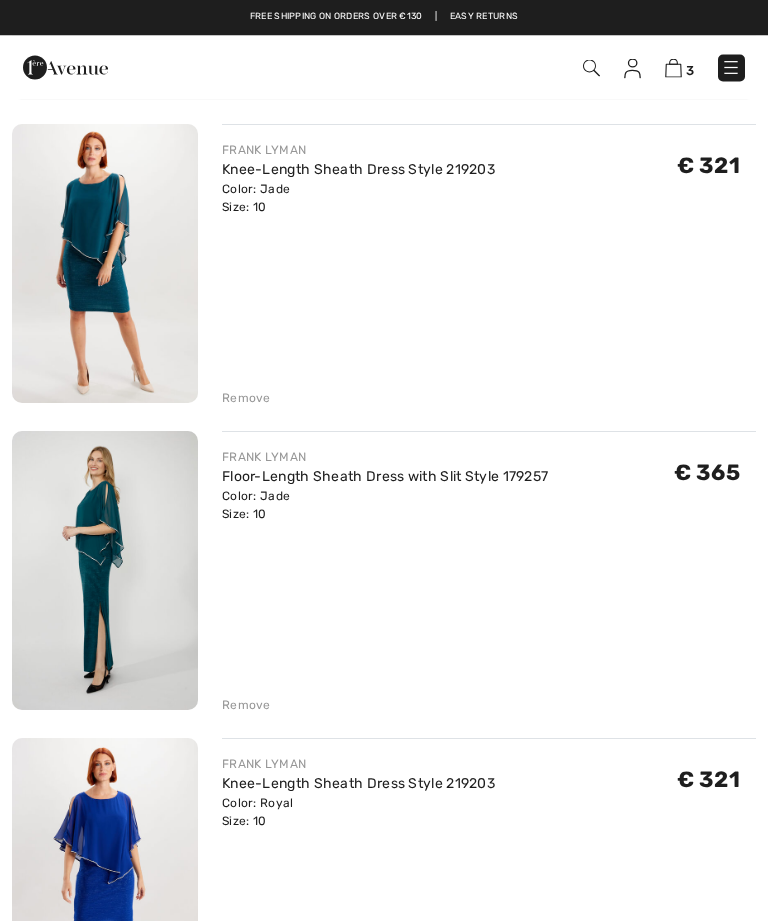 scroll, scrollTop: 172, scrollLeft: 0, axis: vertical 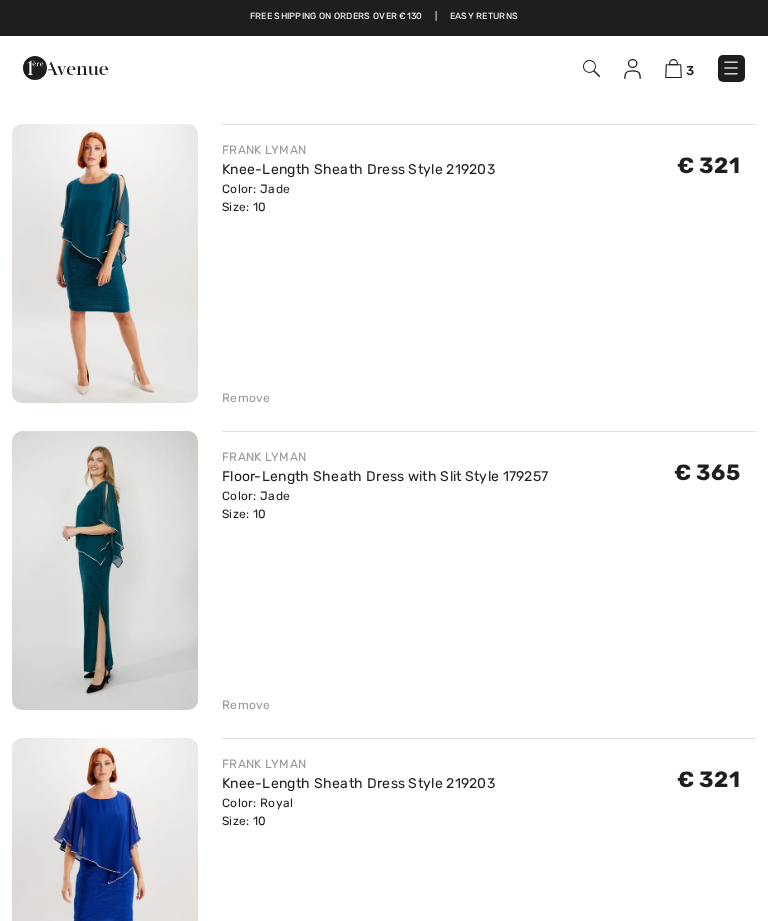 click on "FRANK LYMAN
Knee-Length Sheath Dress Style 219203
Color: Jade
Size: 10
Final Sale
€ 321
€ 321
Remove" at bounding box center (489, 265) 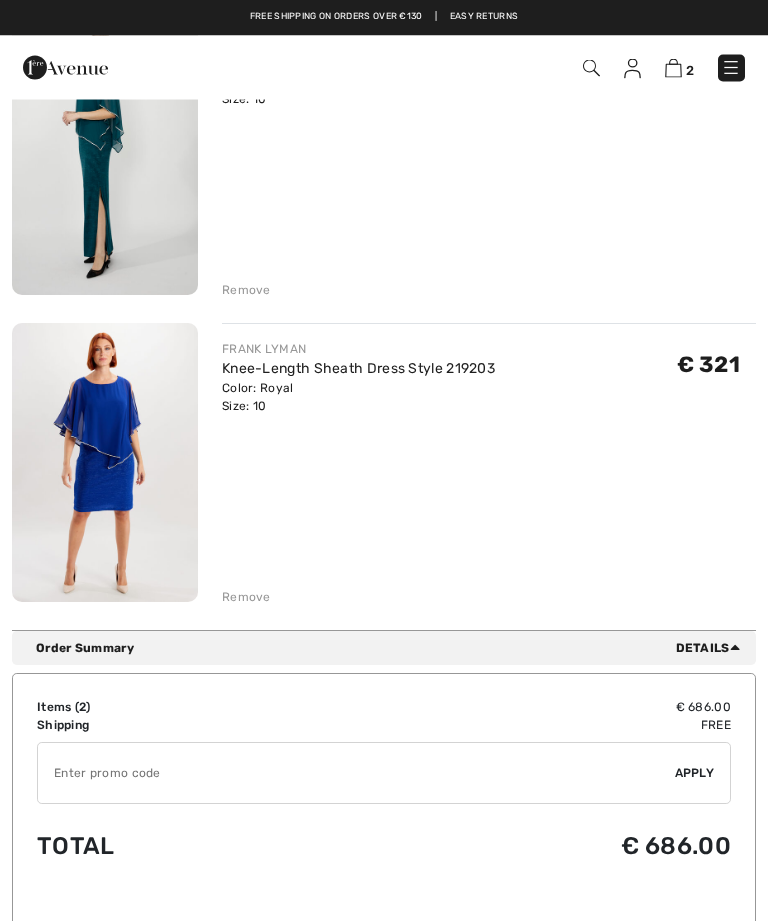 scroll, scrollTop: 279, scrollLeft: 0, axis: vertical 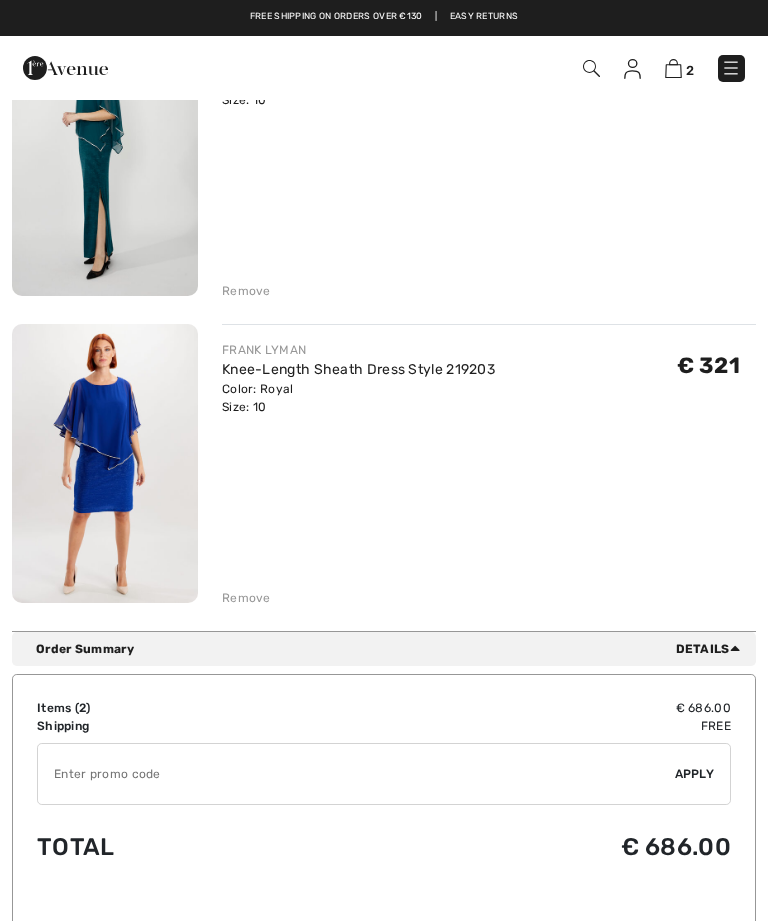 click on "Apply" at bounding box center (695, 774) 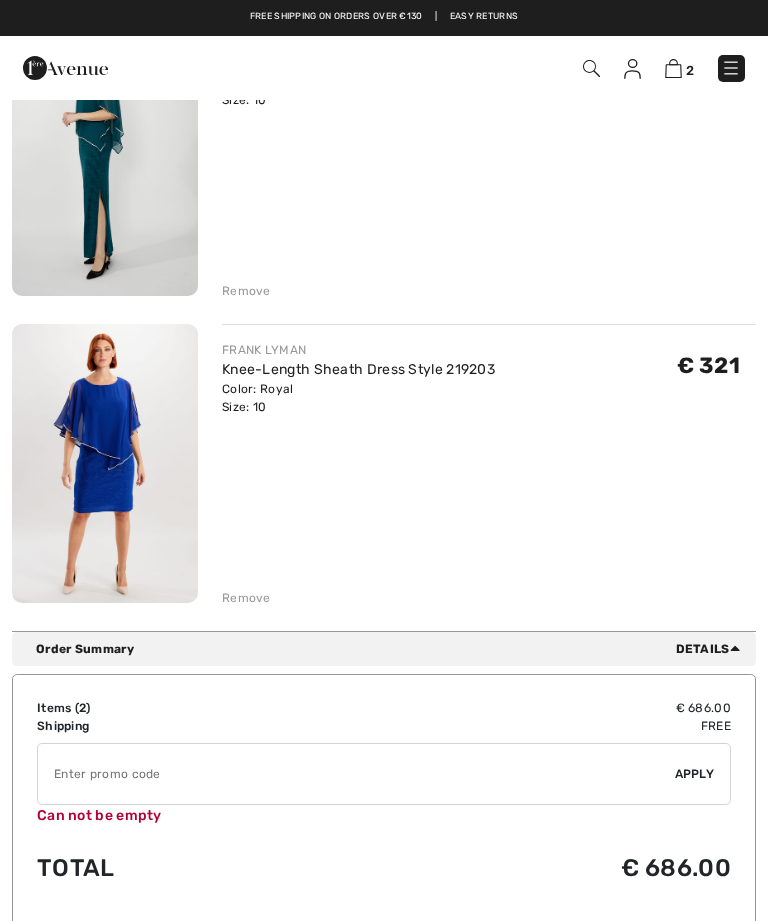 click at bounding box center [356, 774] 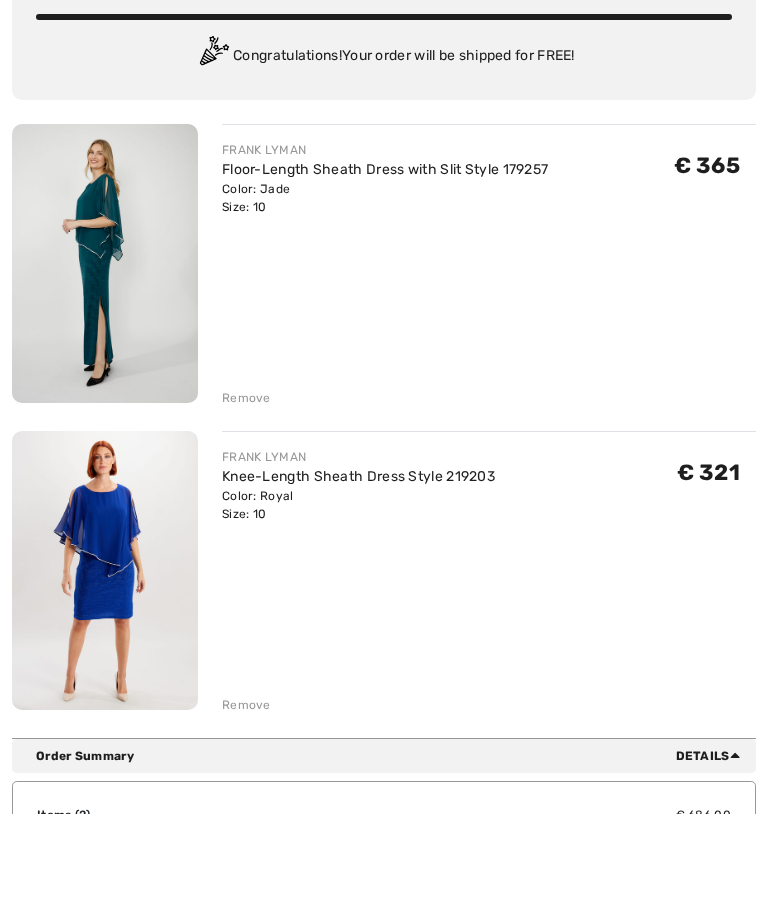 scroll, scrollTop: 0, scrollLeft: 0, axis: both 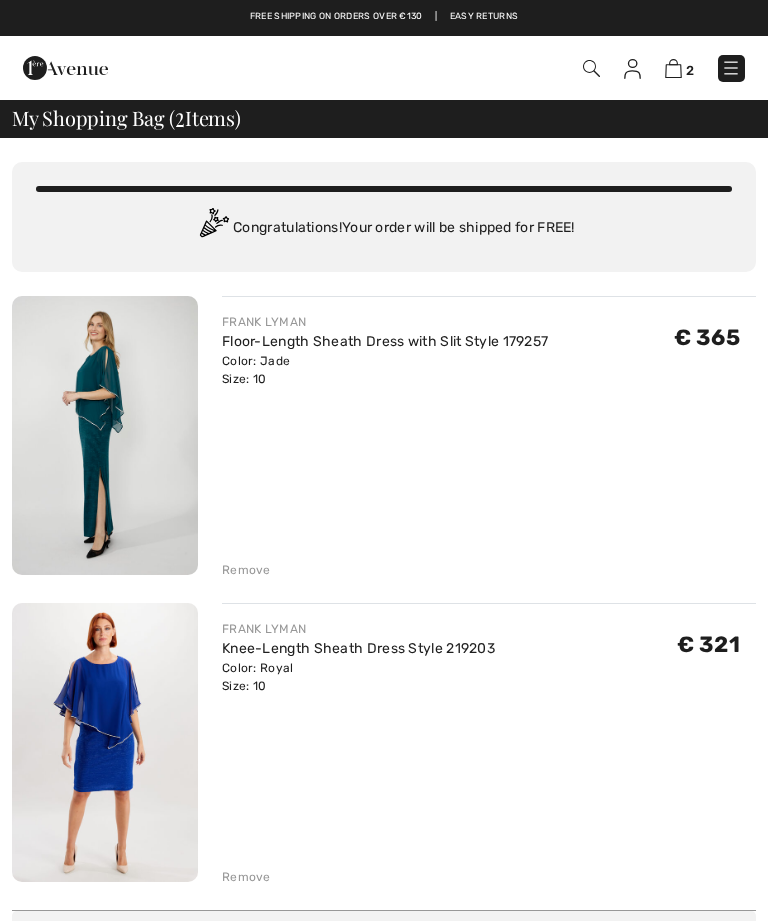 click at bounding box center (105, 435) 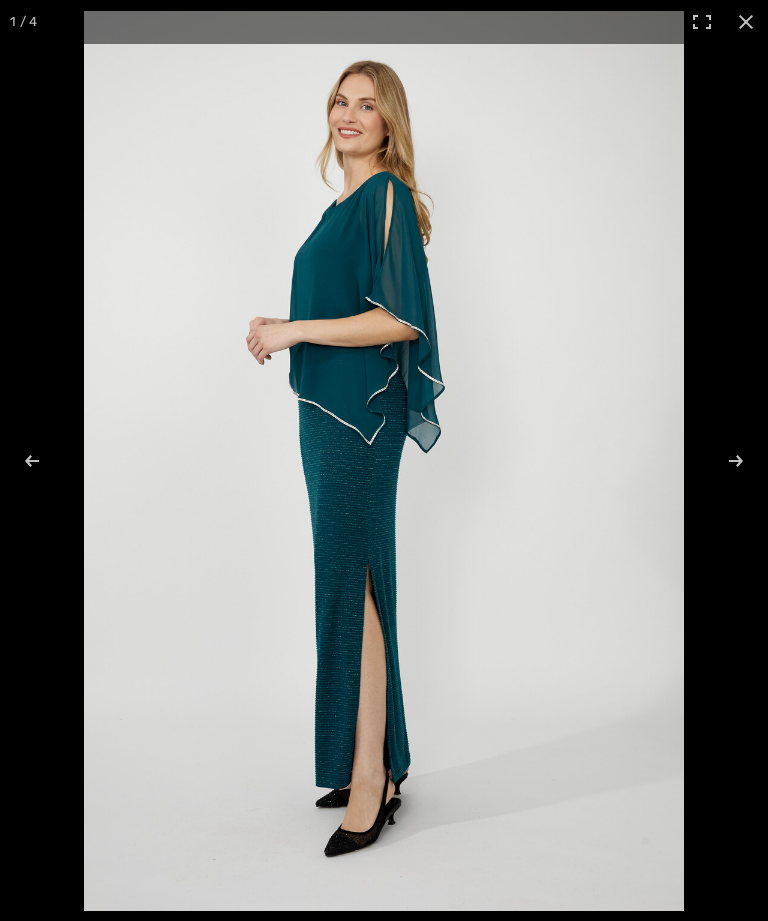 scroll, scrollTop: 0, scrollLeft: 0, axis: both 